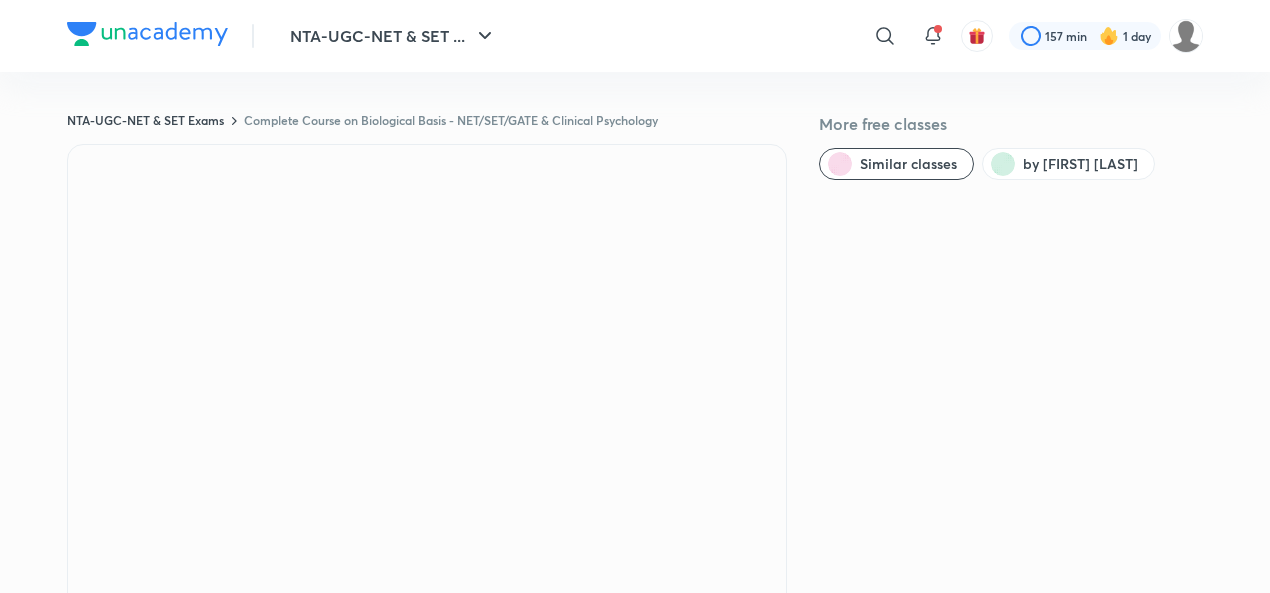 scroll, scrollTop: 0, scrollLeft: 0, axis: both 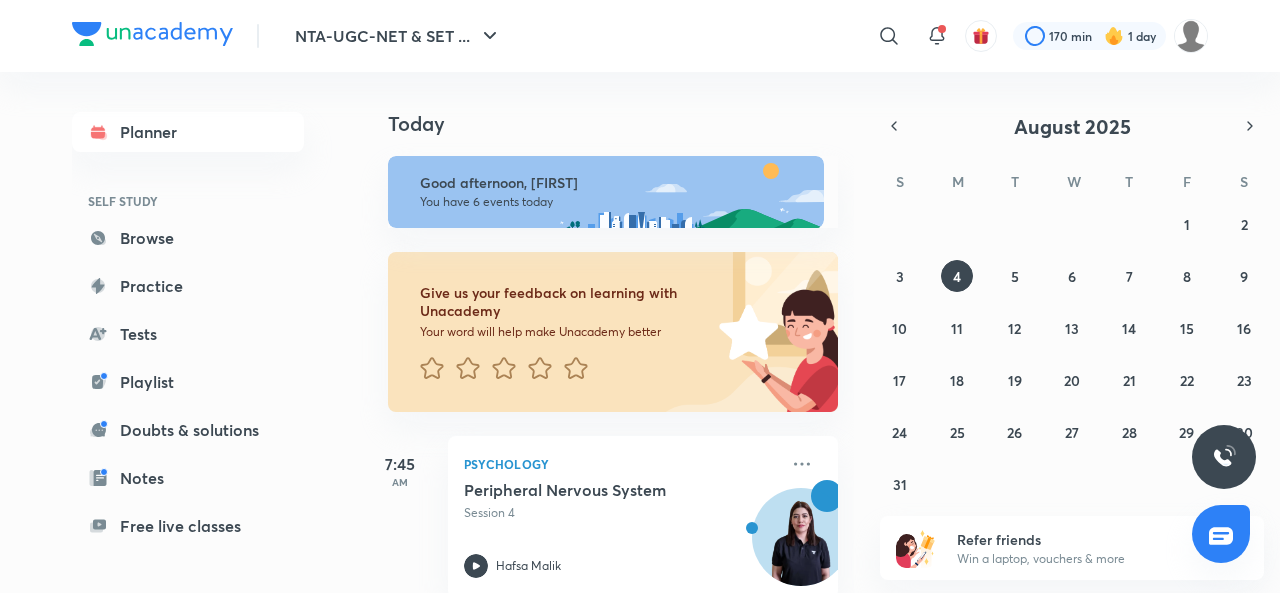 click 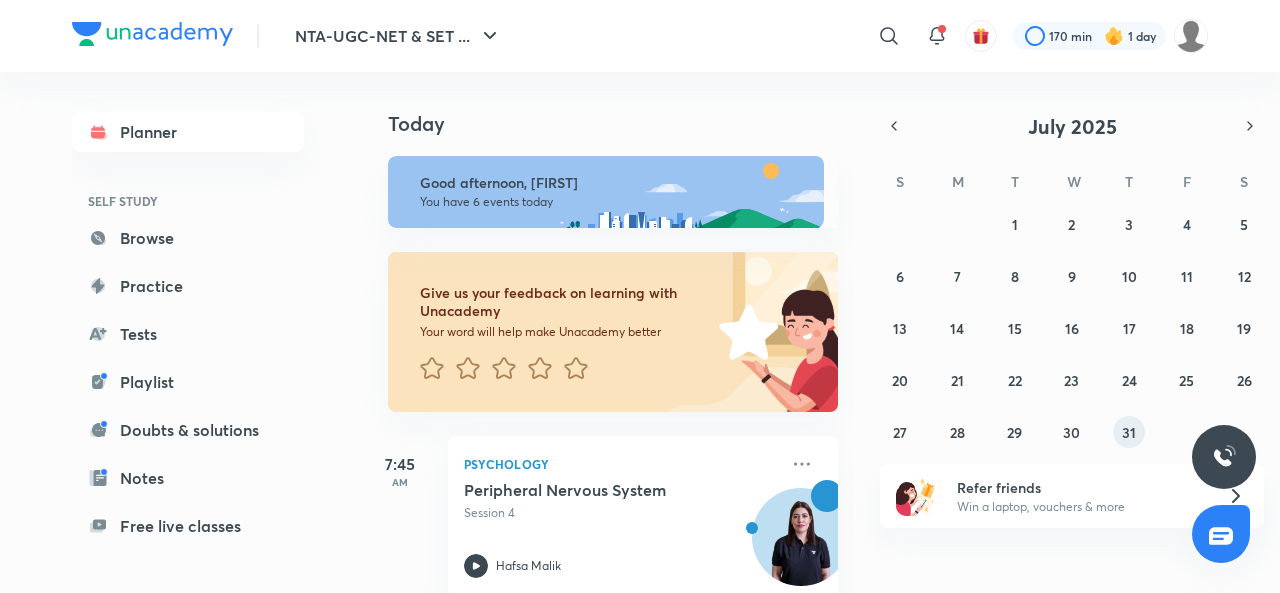 click on "31" at bounding box center [1129, 432] 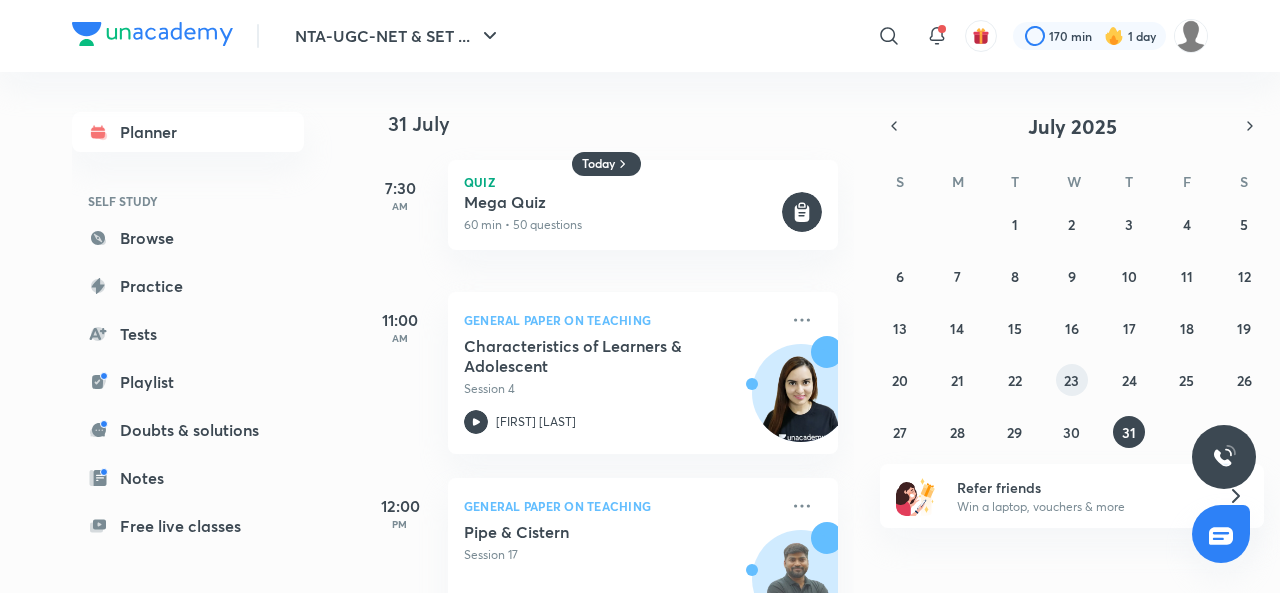 click on "23" at bounding box center (1072, 380) 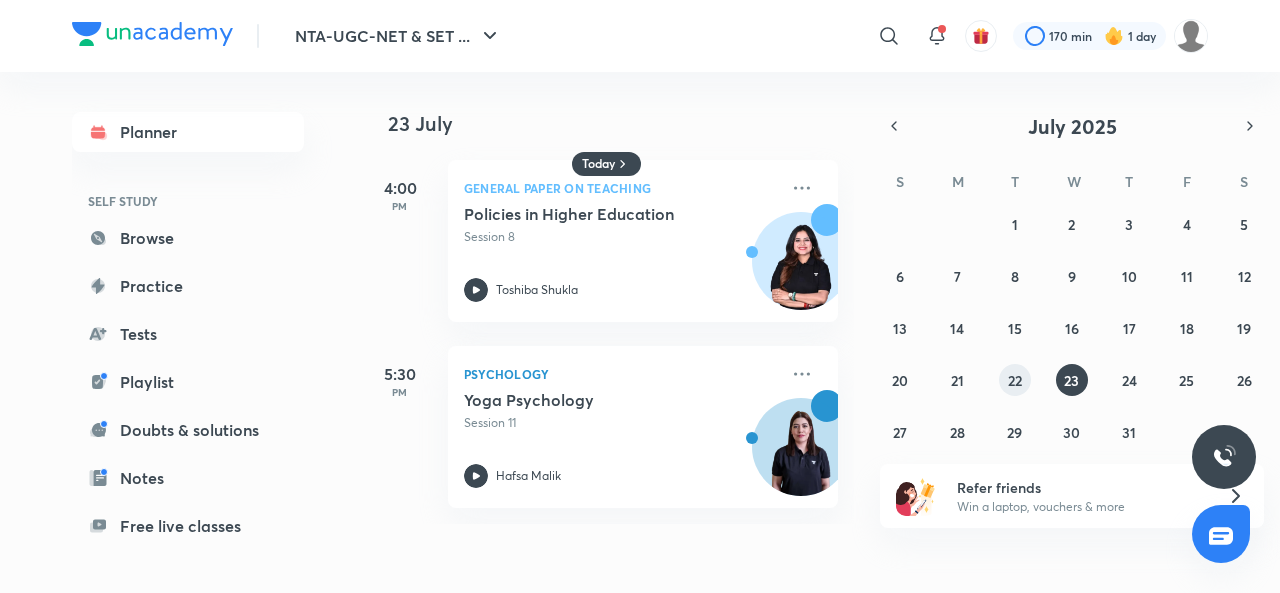 click on "22" at bounding box center (1015, 380) 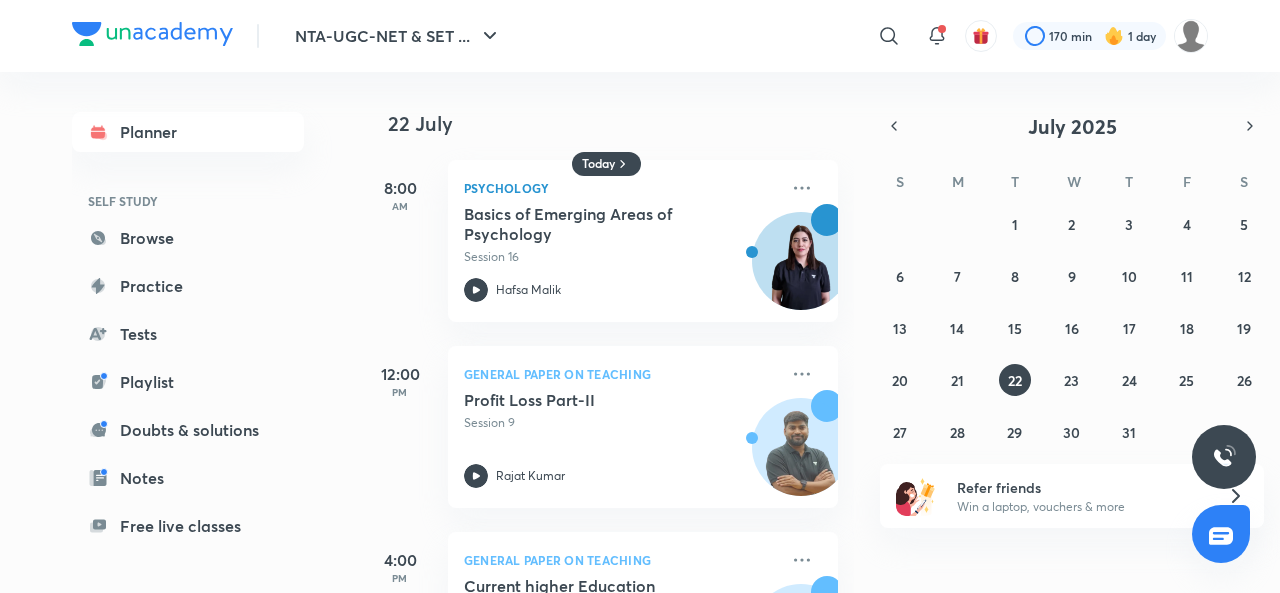 click 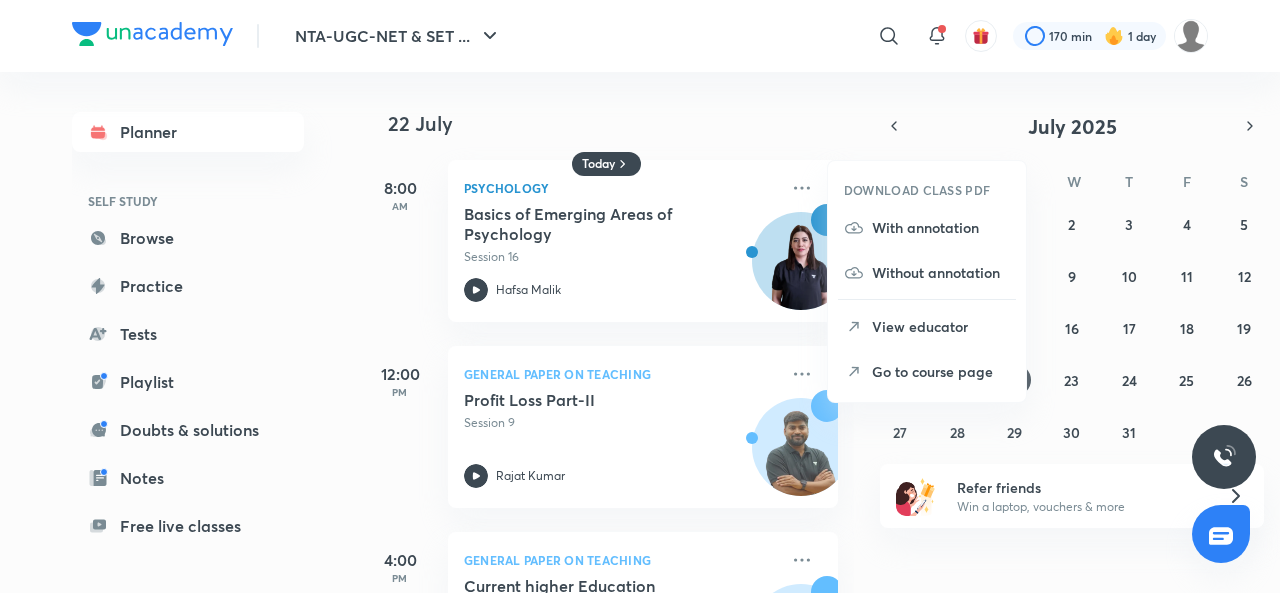 click on "Go to course page" at bounding box center [941, 371] 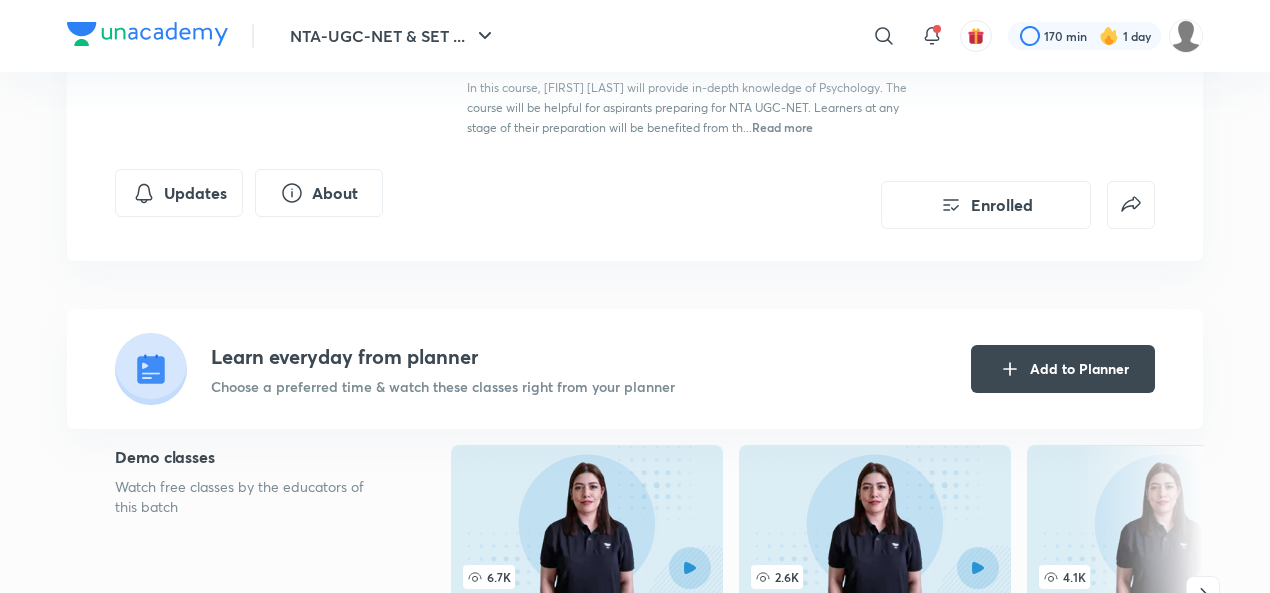 scroll, scrollTop: 331, scrollLeft: 0, axis: vertical 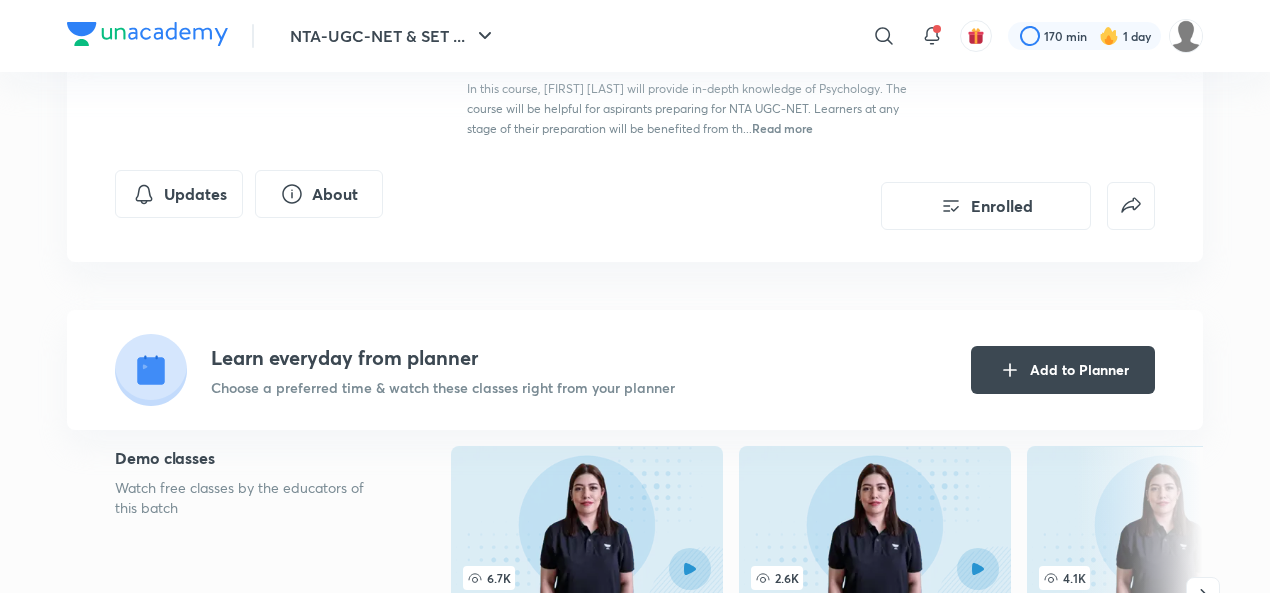 click on "Updates" at bounding box center [179, 194] 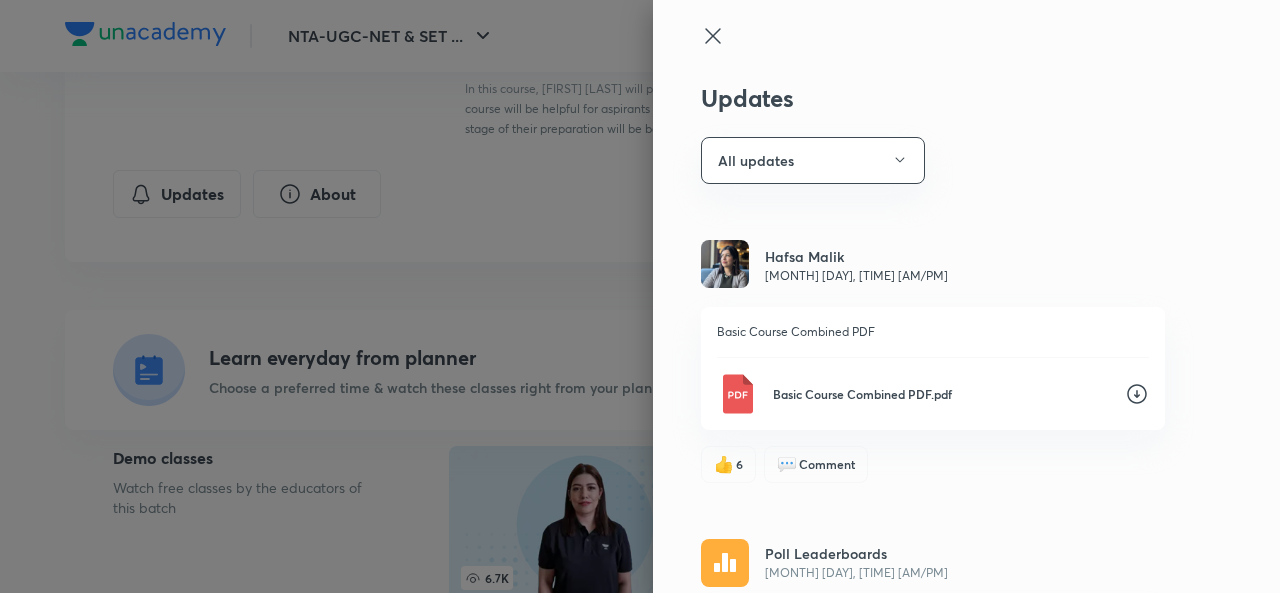 click 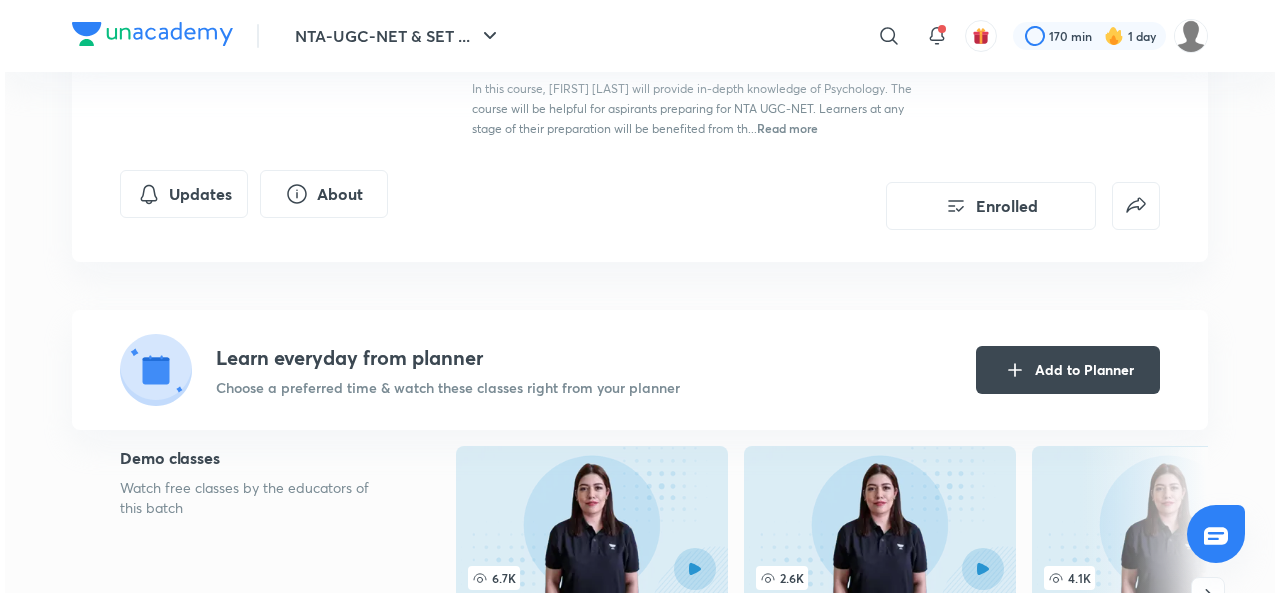 scroll, scrollTop: 0, scrollLeft: 0, axis: both 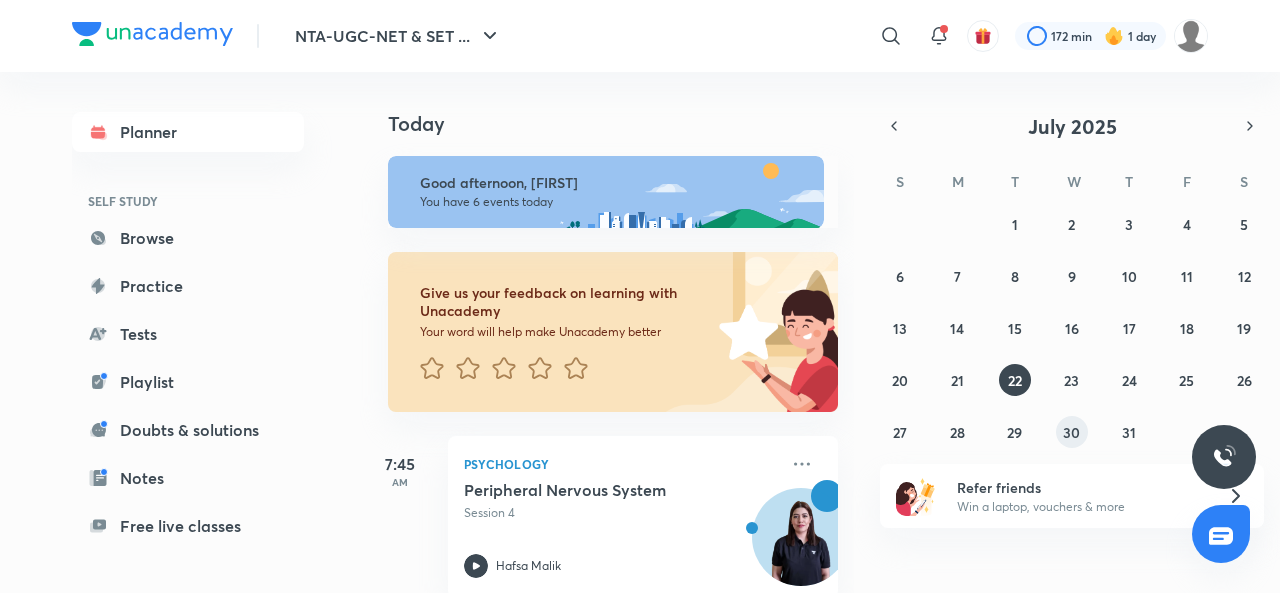 click on "30" at bounding box center [1071, 432] 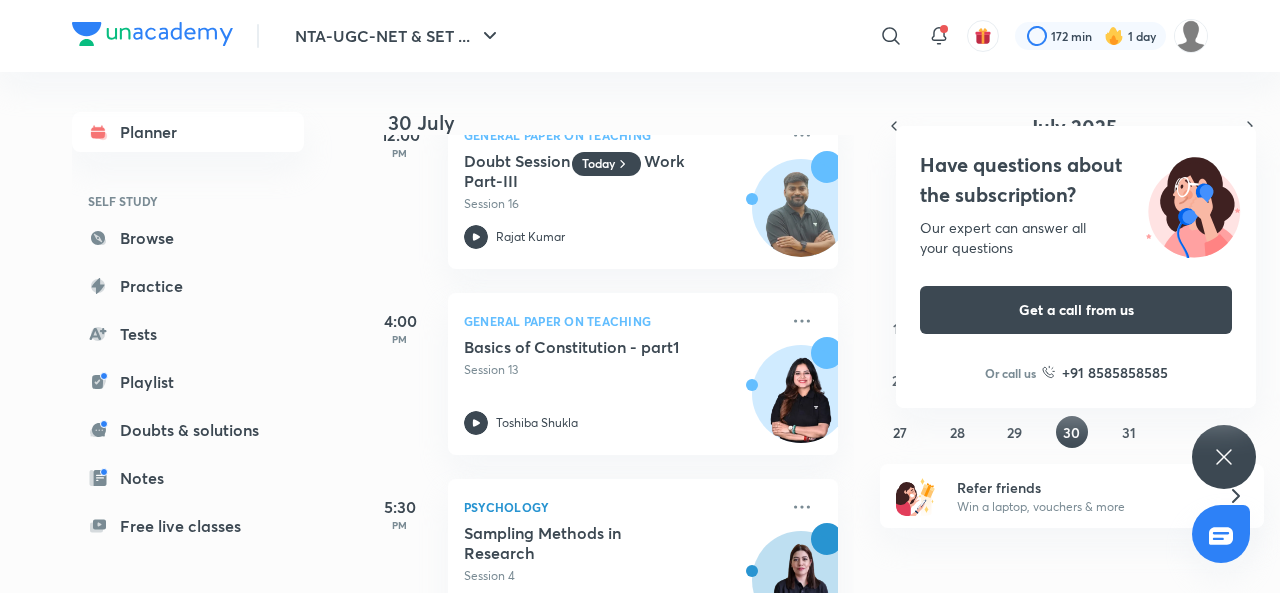 scroll, scrollTop: 318, scrollLeft: 0, axis: vertical 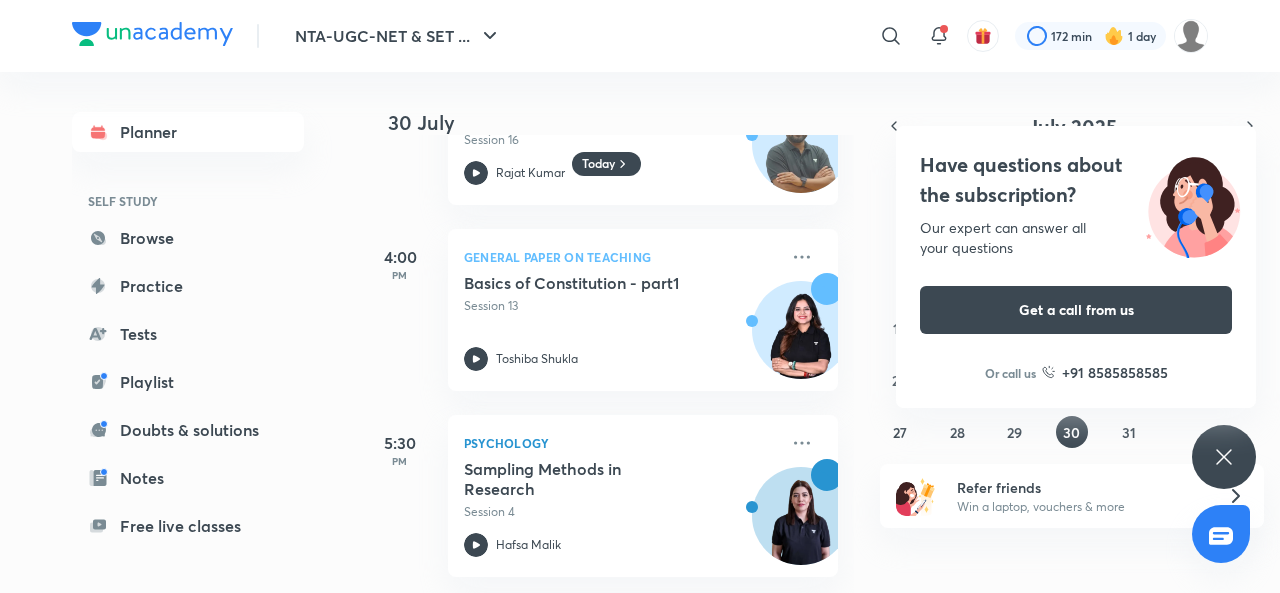 click 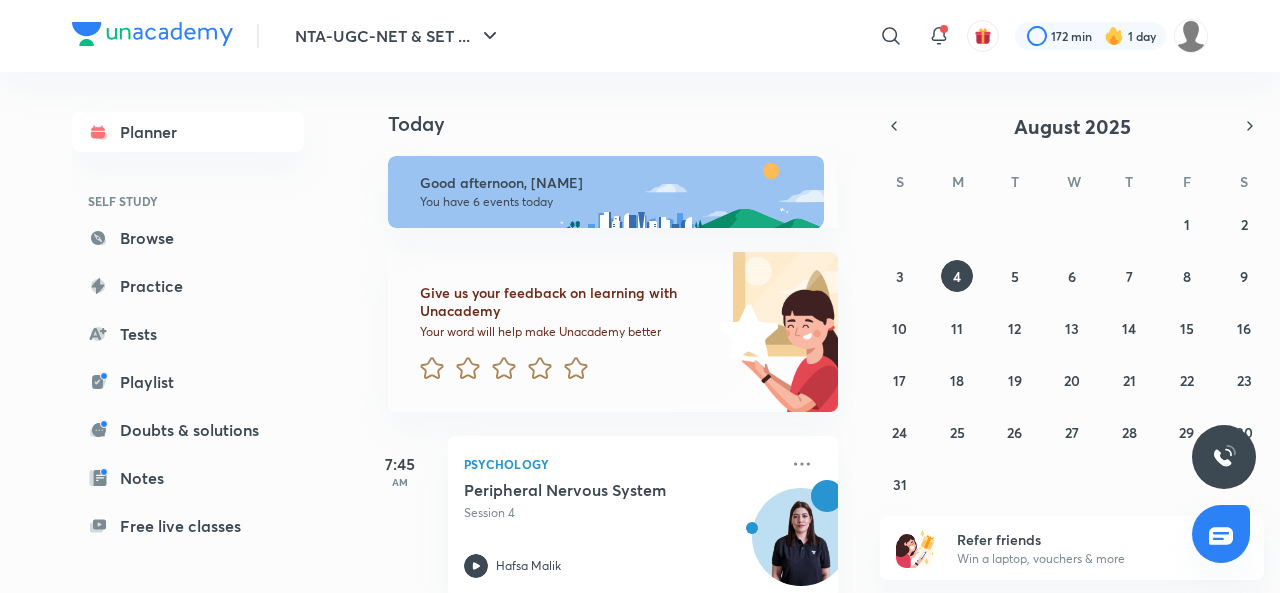 scroll, scrollTop: 0, scrollLeft: 0, axis: both 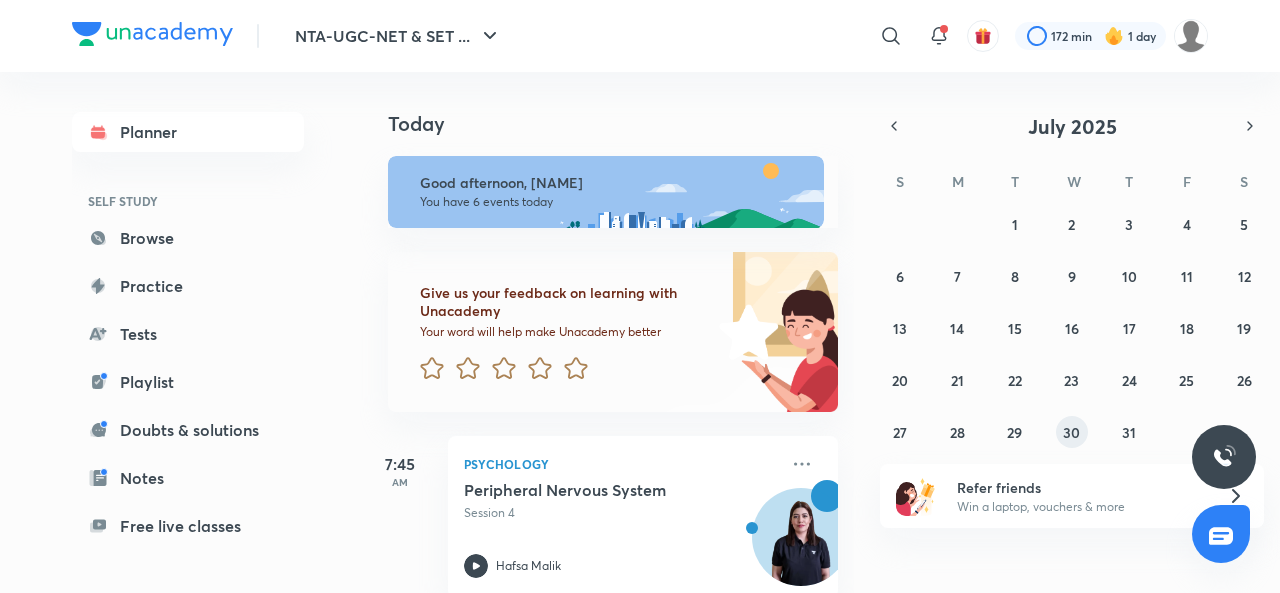 click on "30" at bounding box center (1071, 432) 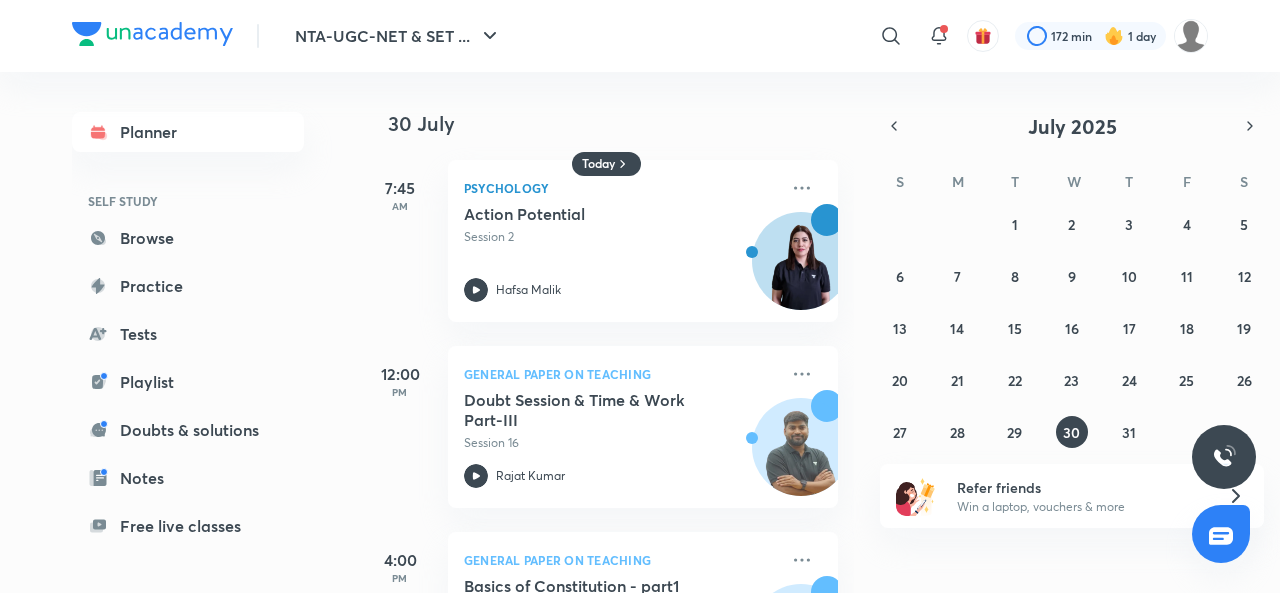 scroll, scrollTop: 318, scrollLeft: 0, axis: vertical 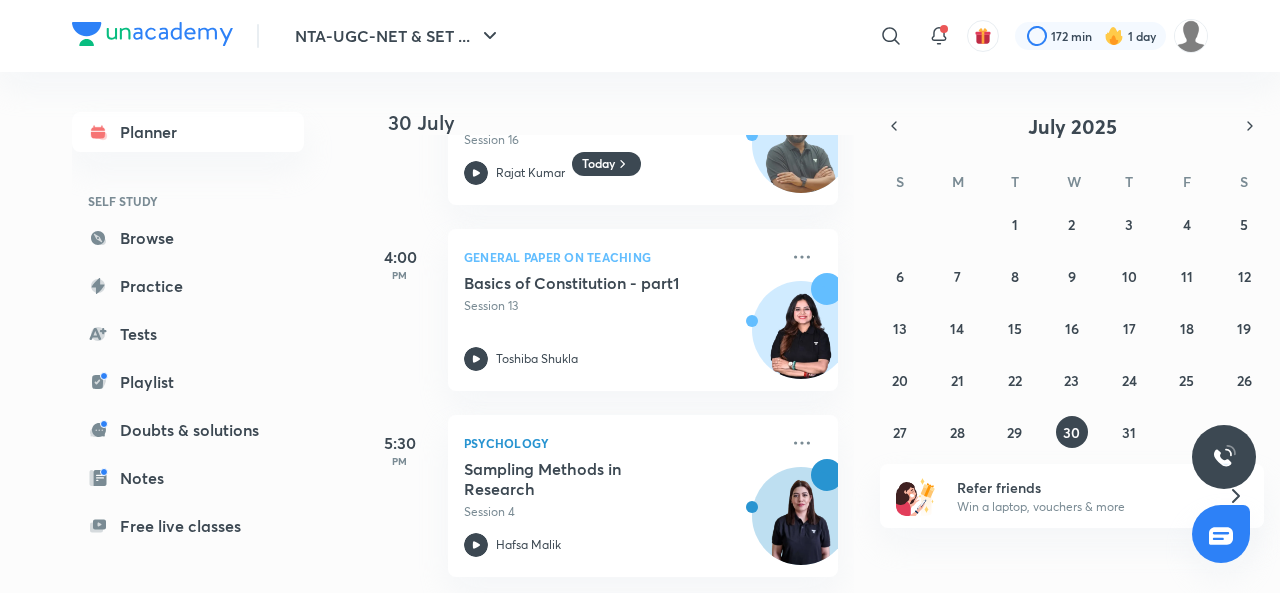 click 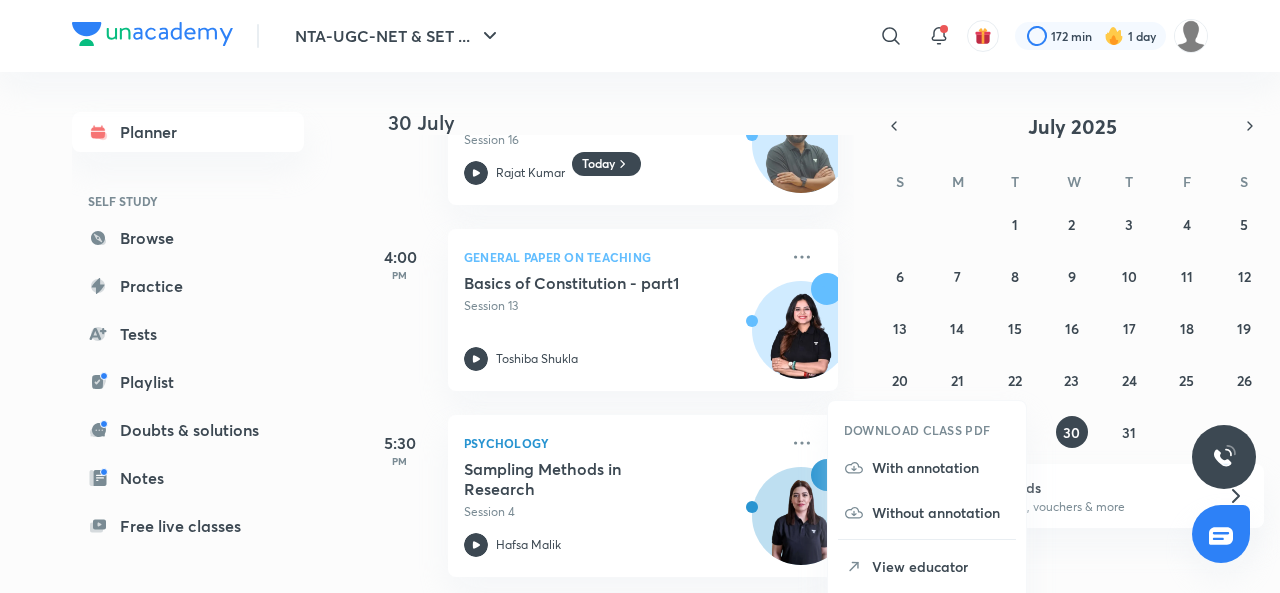 click 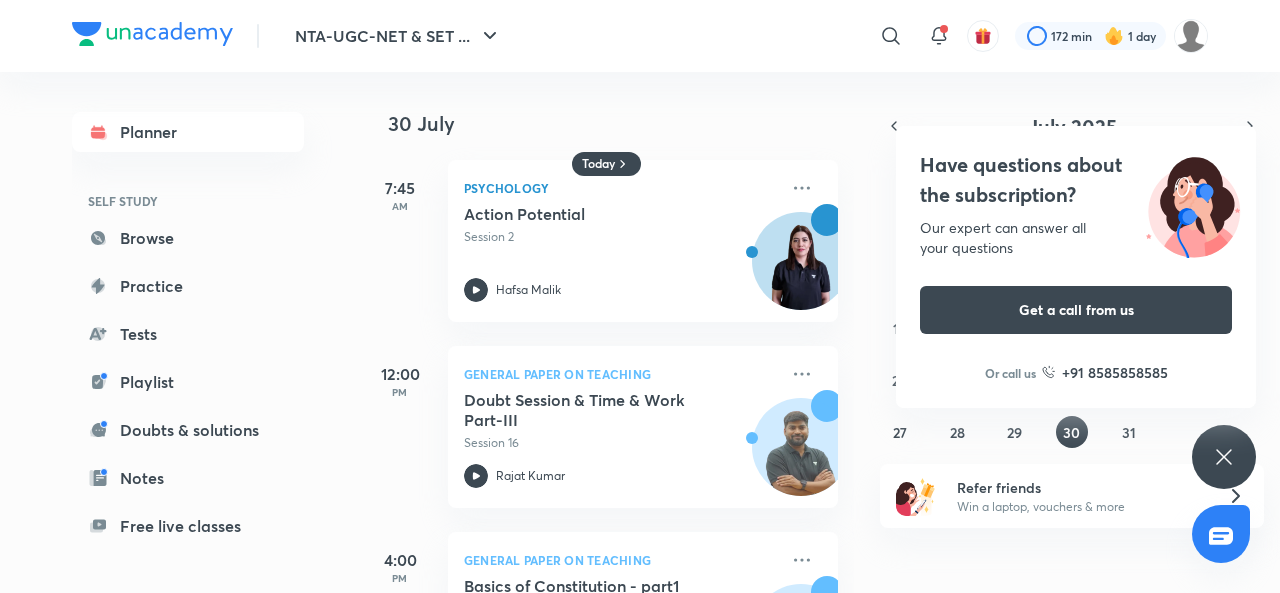 scroll, scrollTop: 0, scrollLeft: 0, axis: both 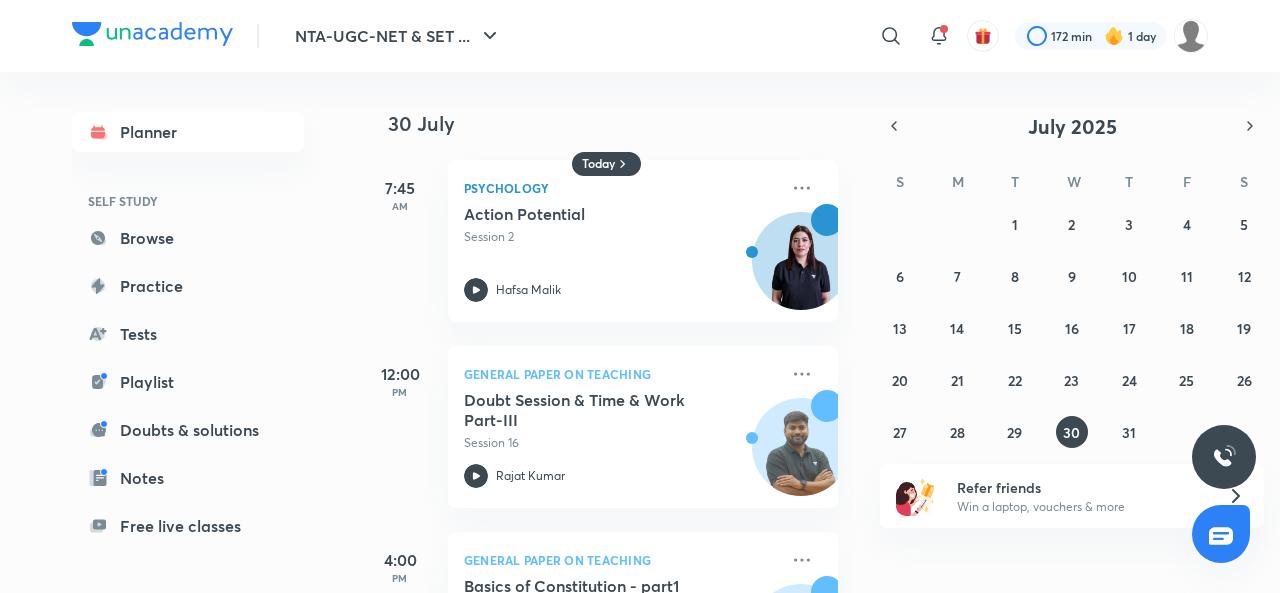 click 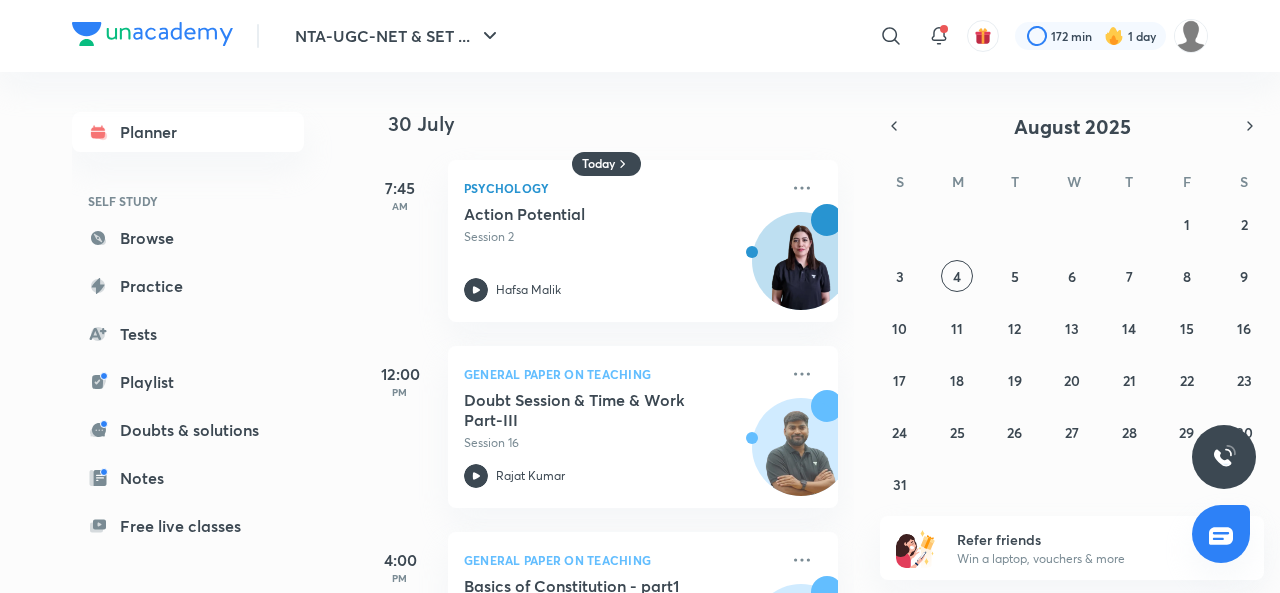 click on "4" at bounding box center [957, 276] 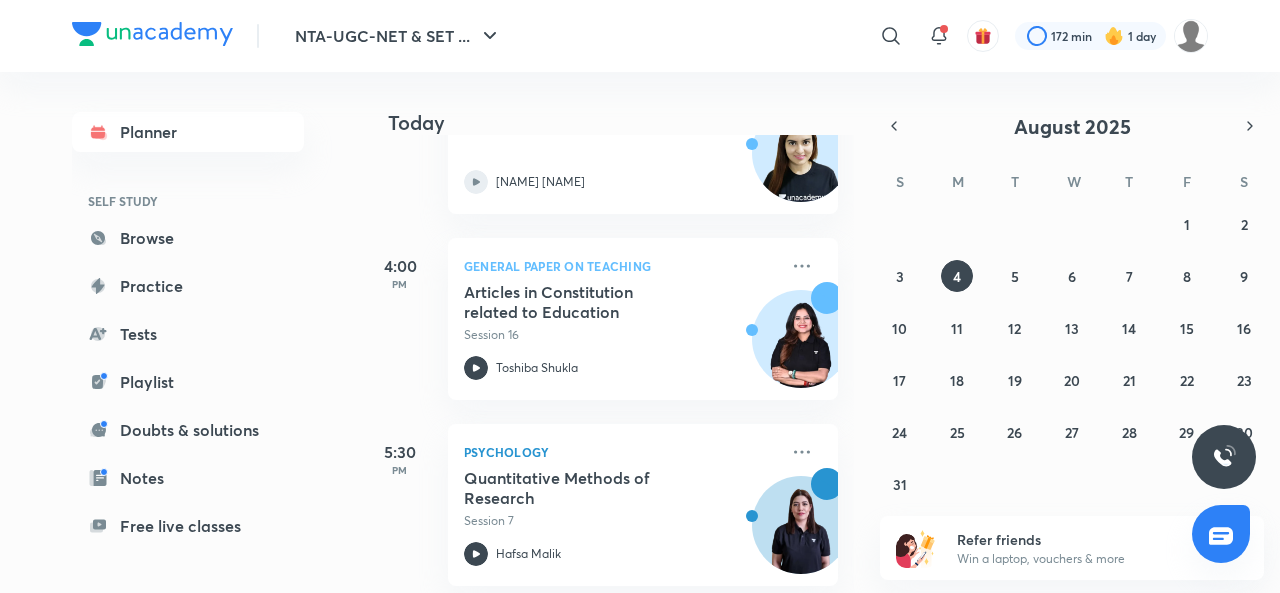 scroll, scrollTop: 966, scrollLeft: 0, axis: vertical 